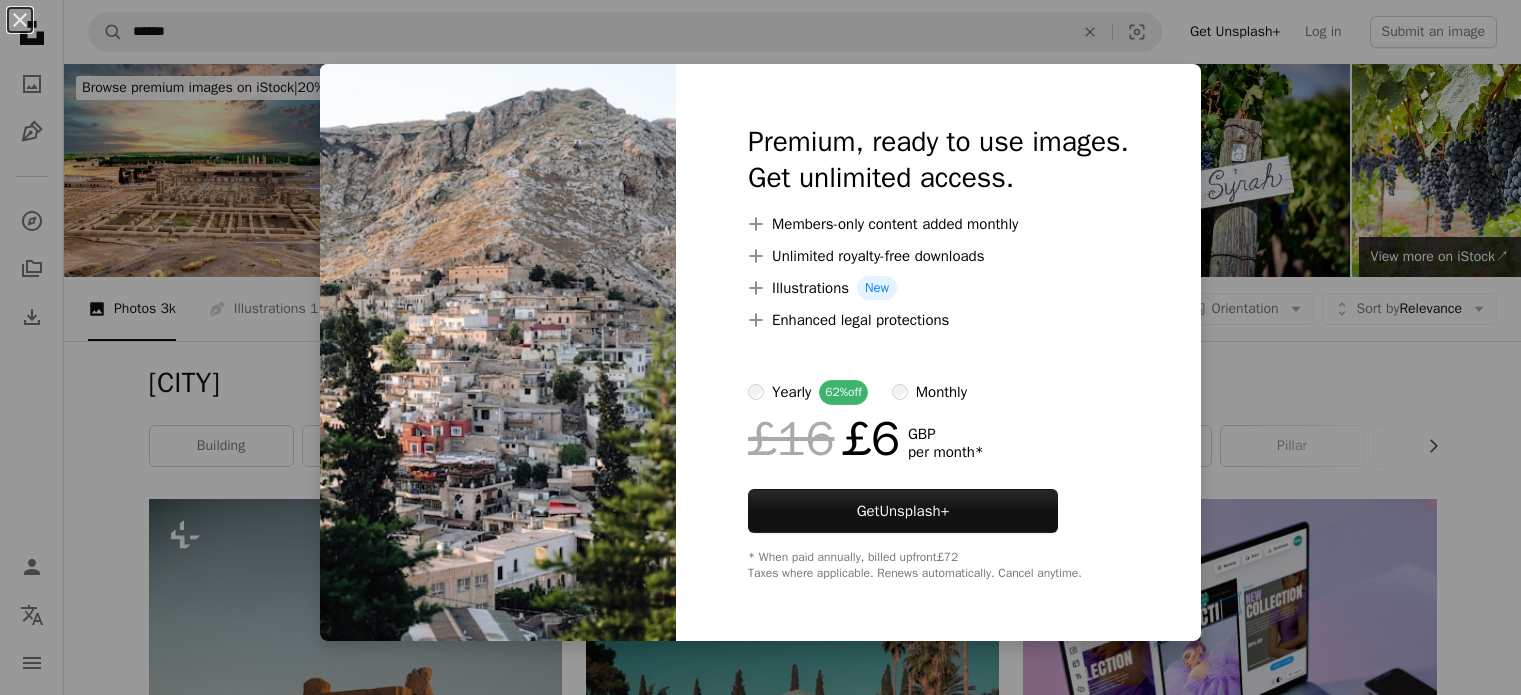 scroll, scrollTop: 6282, scrollLeft: 0, axis: vertical 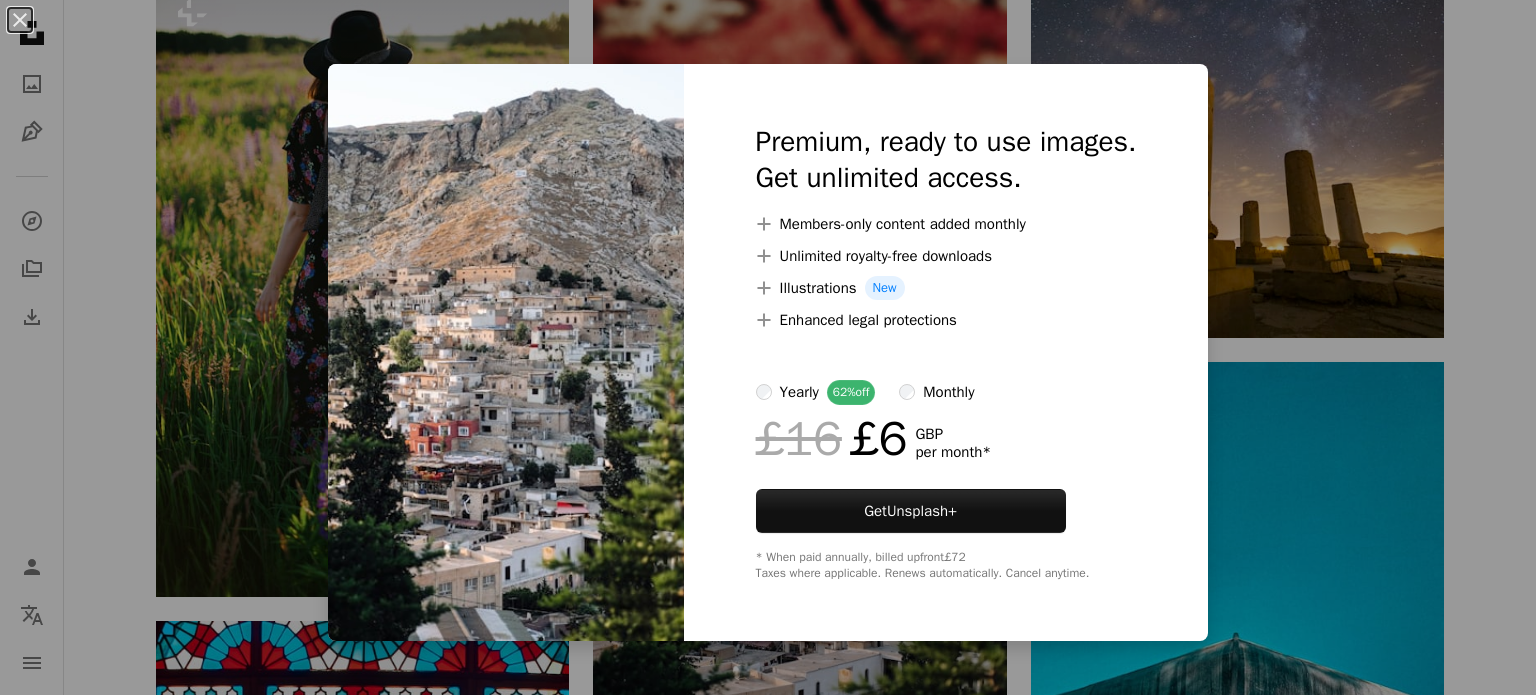 click on "An X shape Premium, ready to use images. Get unlimited access. A plus sign Members-only content added monthly A plus sign Unlimited royalty-free downloads A plus sign Illustrations  New A plus sign Enhanced legal protections yearly 62%  off monthly £16   £6 GBP per month * Get  Unsplash+ * When paid annually, billed upfront  £72 Taxes where applicable. Renews automatically. Cancel anytime." at bounding box center [768, 347] 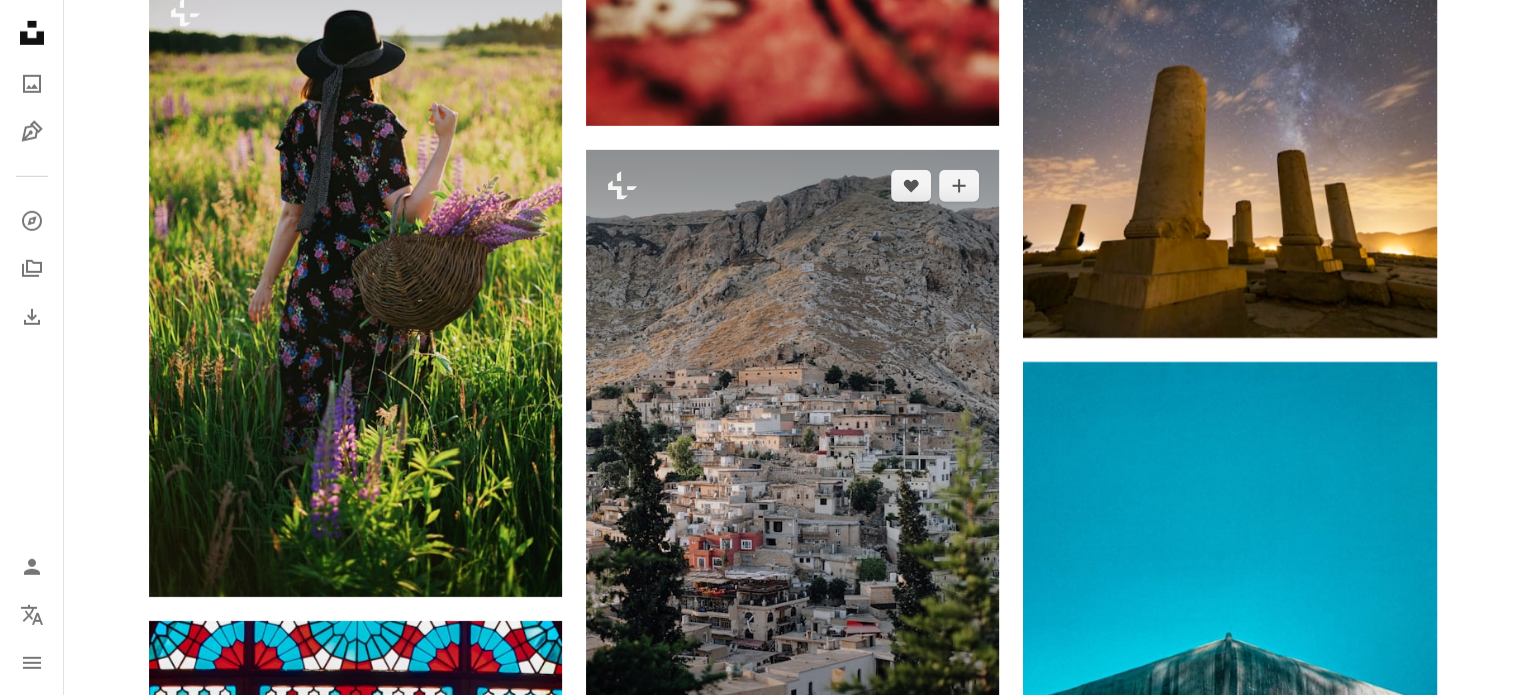 click on "A lock Download" at bounding box center (929, 734) 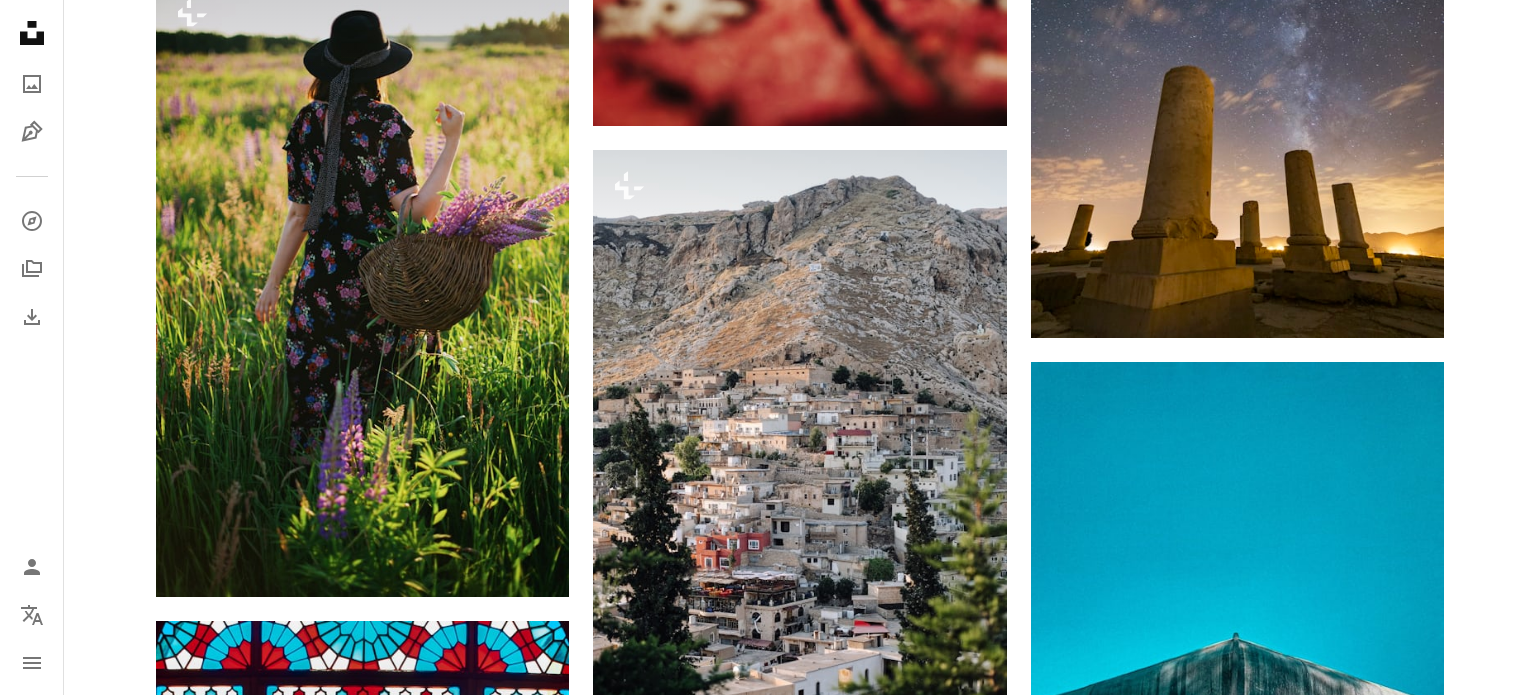 click on "monthly" at bounding box center [948, 6376] 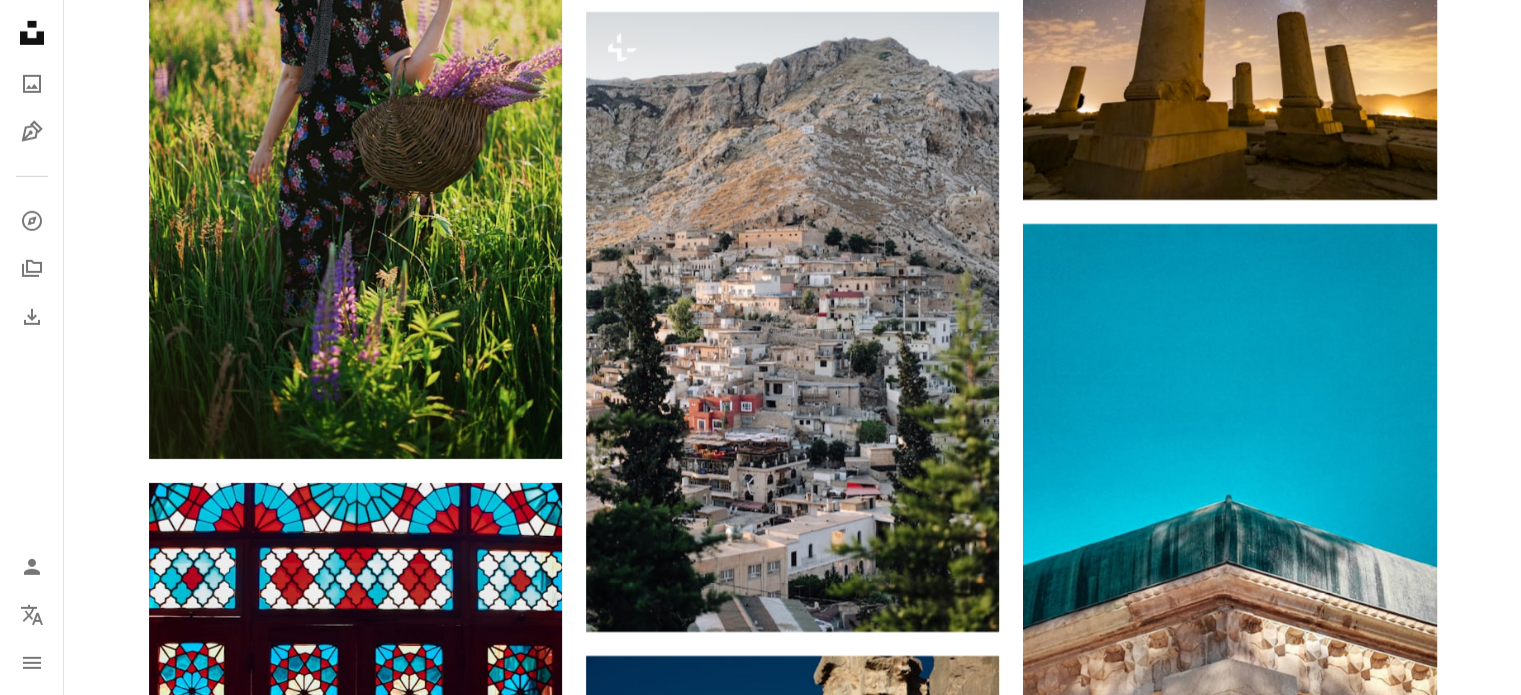 scroll, scrollTop: 6429, scrollLeft: 0, axis: vertical 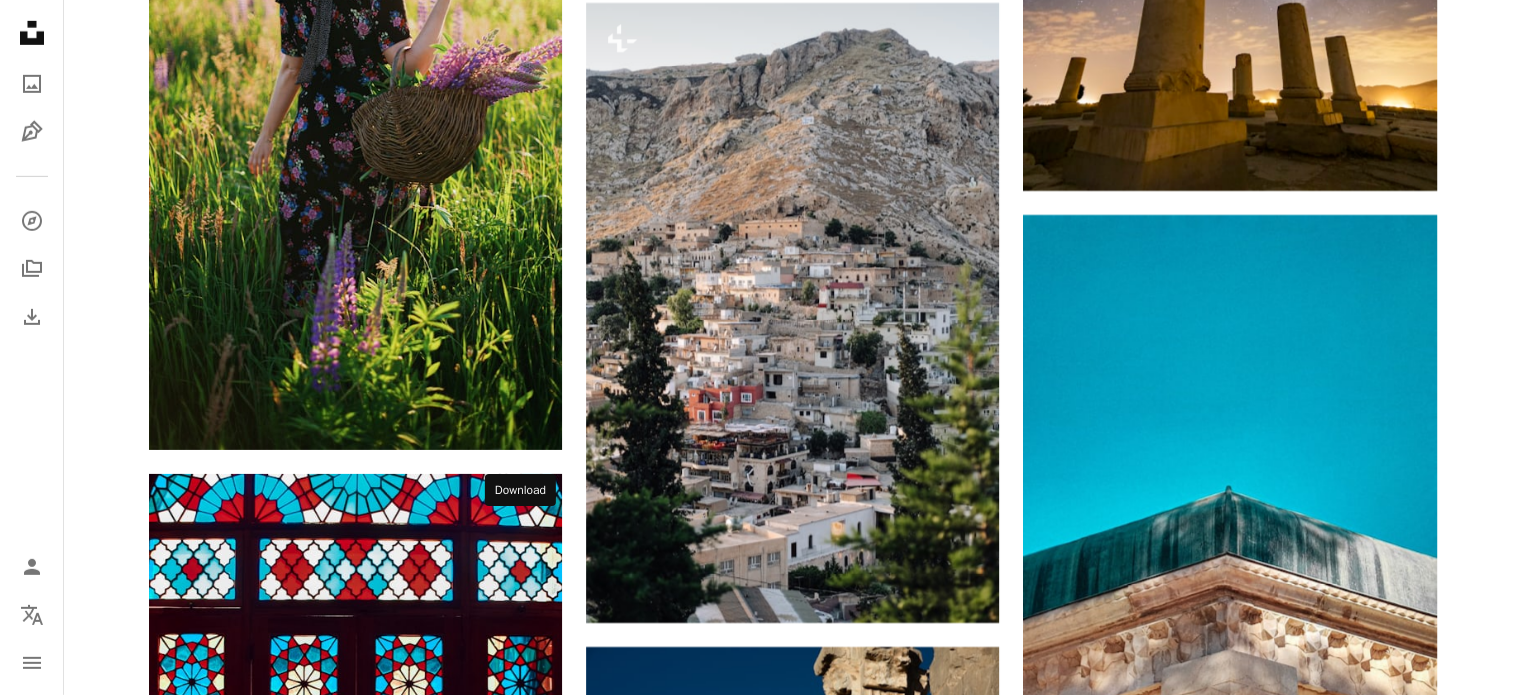 click on "Arrow pointing down" 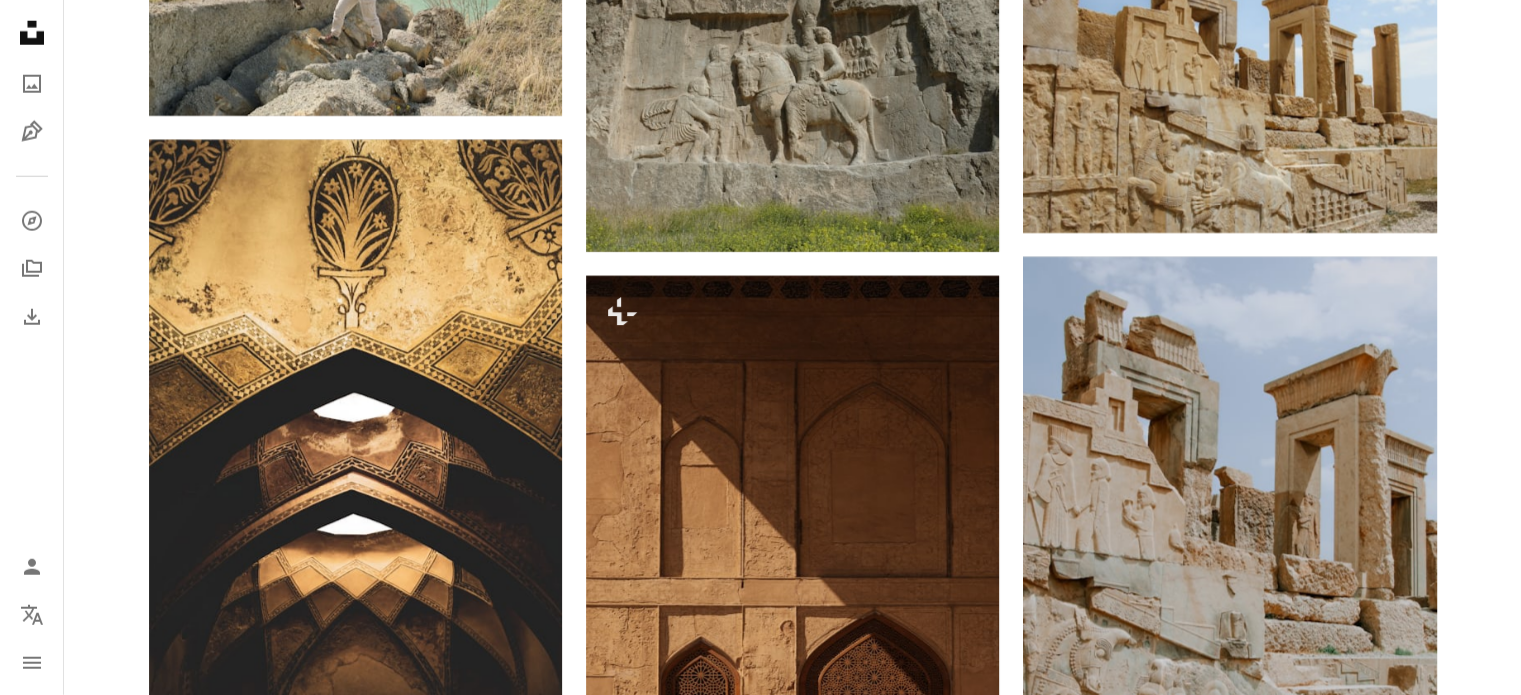 scroll, scrollTop: 13176, scrollLeft: 0, axis: vertical 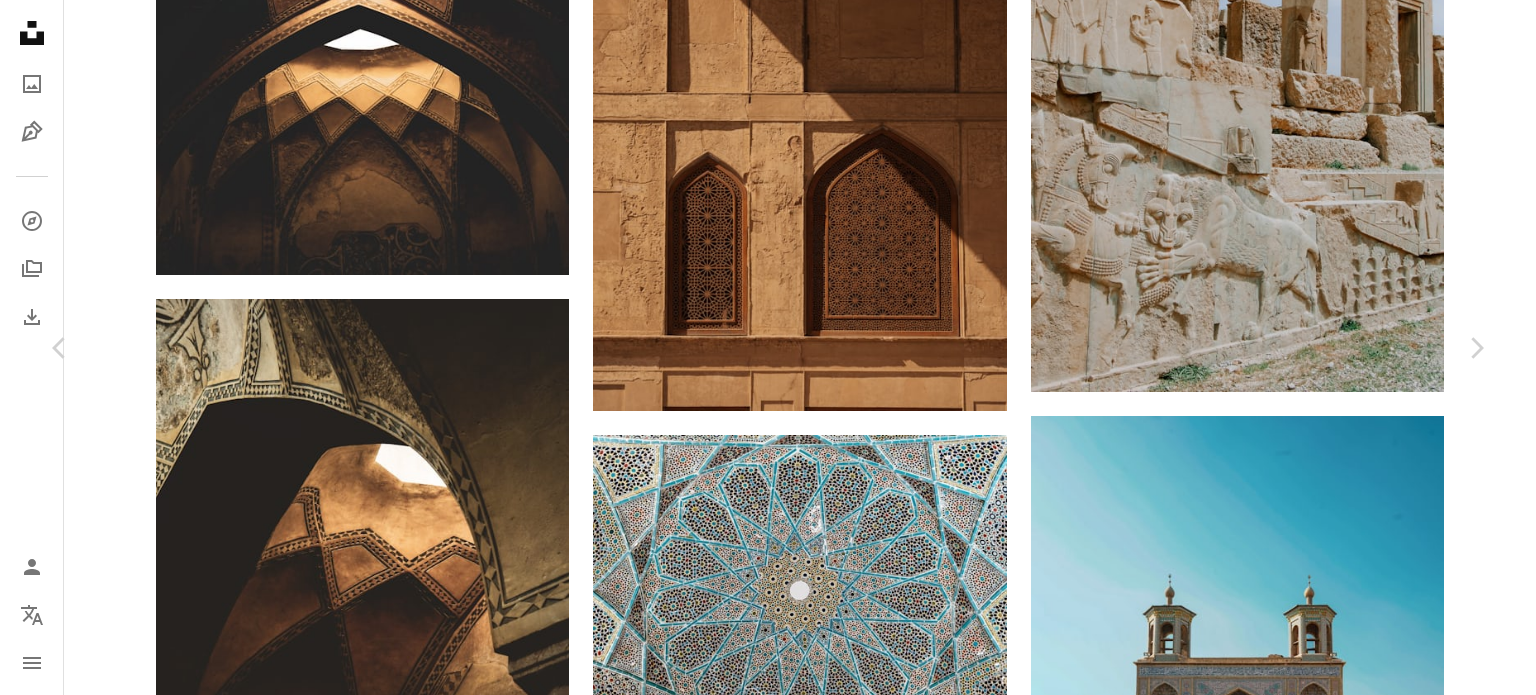 click on "An X shape Chevron left Chevron right [FIRST] [LAST] [USERNAME] A heart A plus sign Download free Chevron down Zoom in Views 10,287 Downloads 215 A forward-right arrow Share Info icon Info More Actions [CITY], [CITY], [COUNTRY] A map marker [CITY], [CITY], [COUNTRY] Calendar outlined Published on [DATE] Camera Apple, iPhone 13 Pro Safety Free to use under the Unsplash License [COUNTRY] [CITY] building human house architecture mansion housing floor rug flooring indoors pillar corridor dome column crypt Creative Commons images Browse premium related images on iStock | Save 20% with code UNSPLASH20 View more on iStock ↗ Related images A heart A plus sign [FIRST] [LAST] Arrow pointing down A heart A plus sign [FIRST] [LAST] Arrow pointing down Plus sign for Unsplash+ A heart A plus sign [FIRST] [LAST] For Unsplash+ A lock Download A heart A plus sign [FIRST] [LAST] Arrow pointing down A heart A plus sign [FIRST] [LAST] Available for hire A checkmark inside of a circle Arrow pointing down A heart A plus sign [FIRST] [LAST]" at bounding box center (768, 4903) 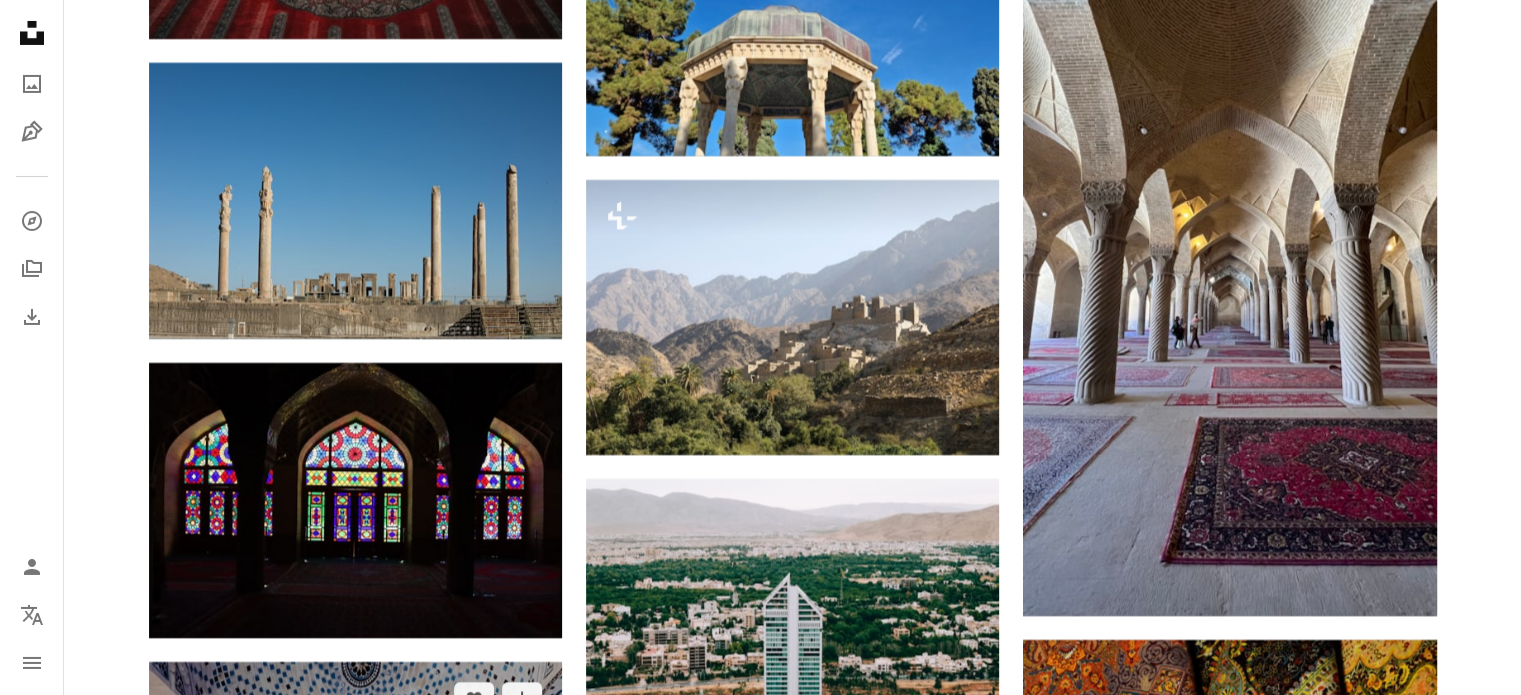 scroll, scrollTop: 14848, scrollLeft: 0, axis: vertical 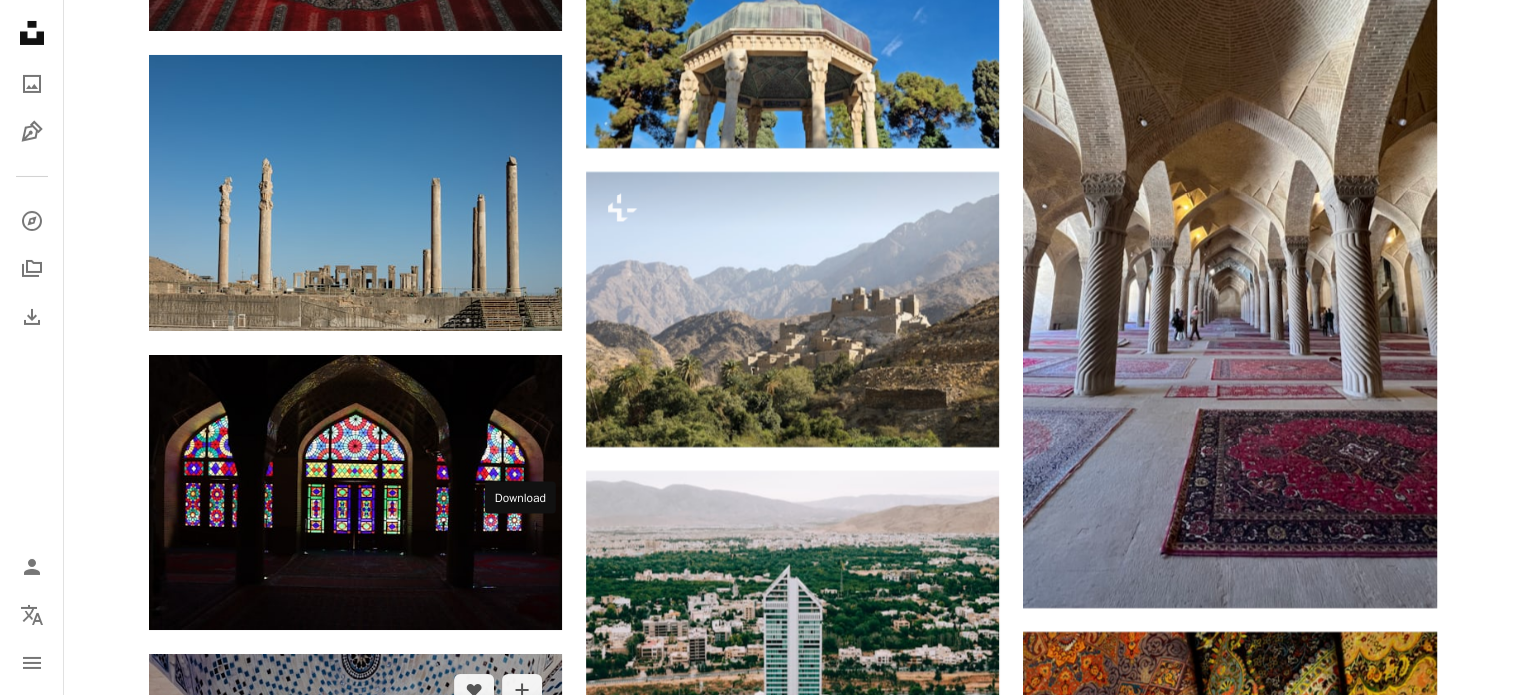 click 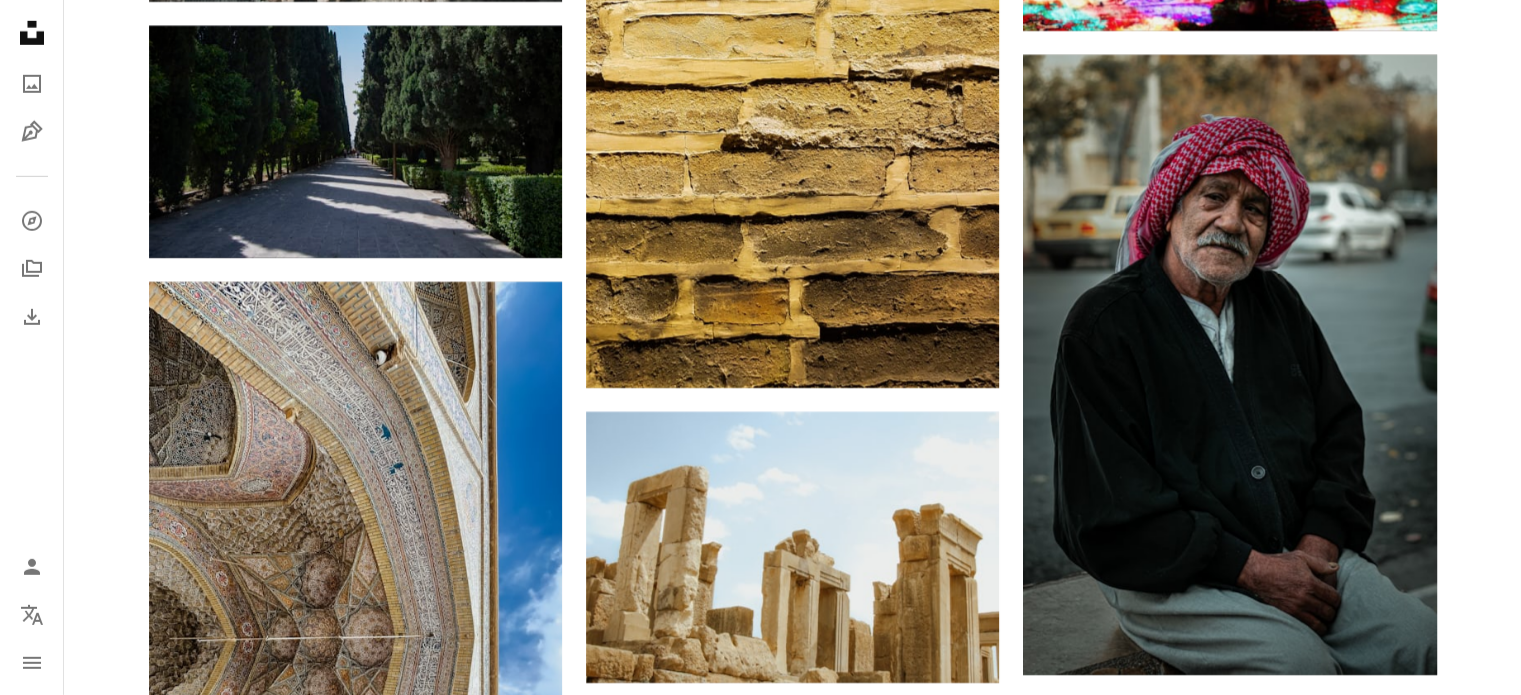 scroll, scrollTop: 36648, scrollLeft: 0, axis: vertical 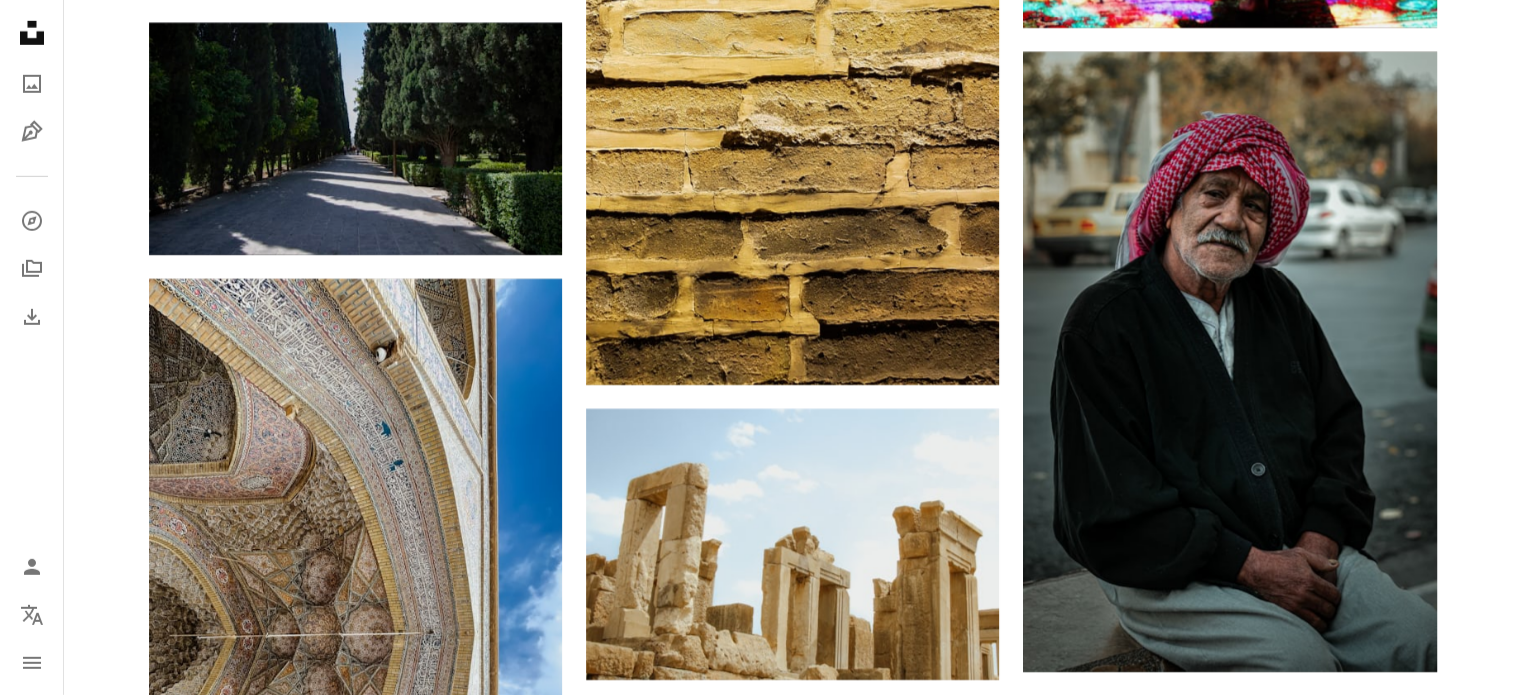 click at bounding box center [355, 1278] 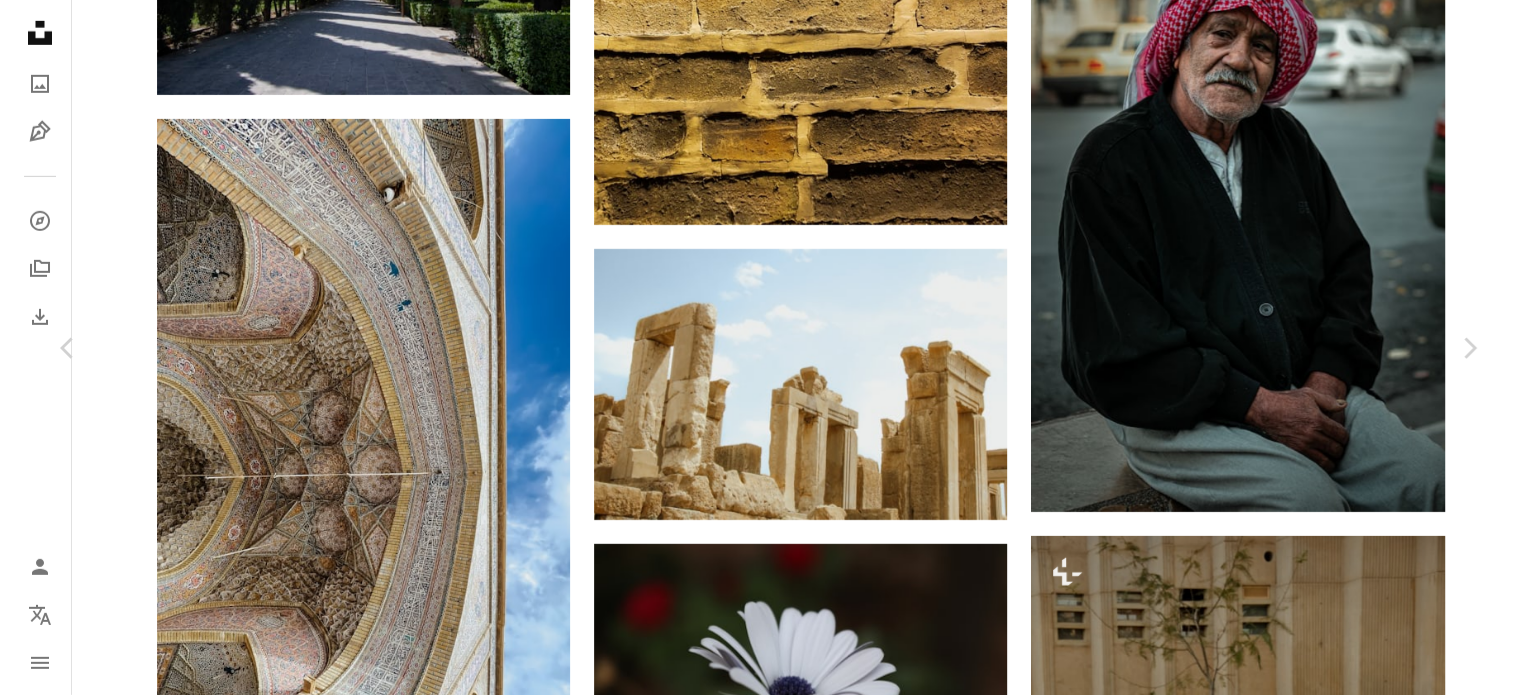 scroll, scrollTop: 37119, scrollLeft: 0, axis: vertical 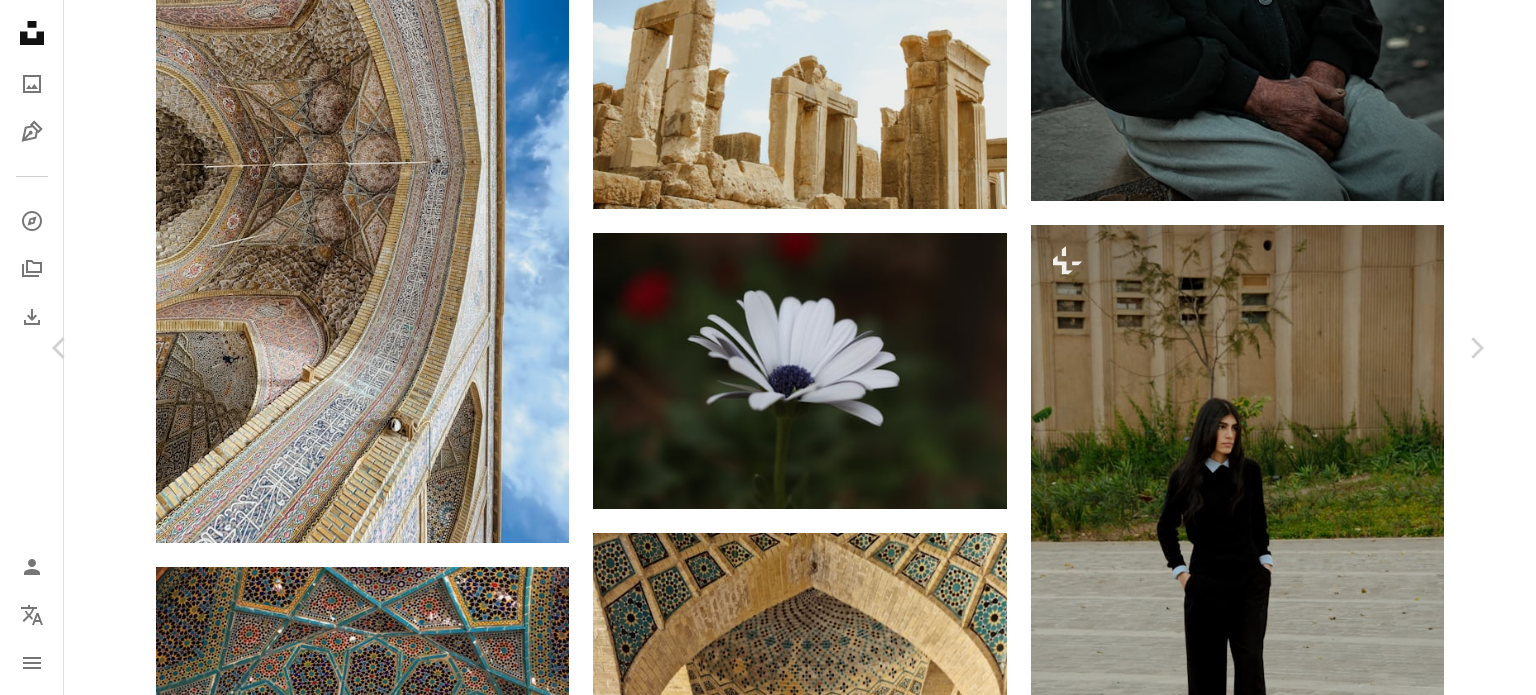 click on "Download free" at bounding box center (1287, 4341) 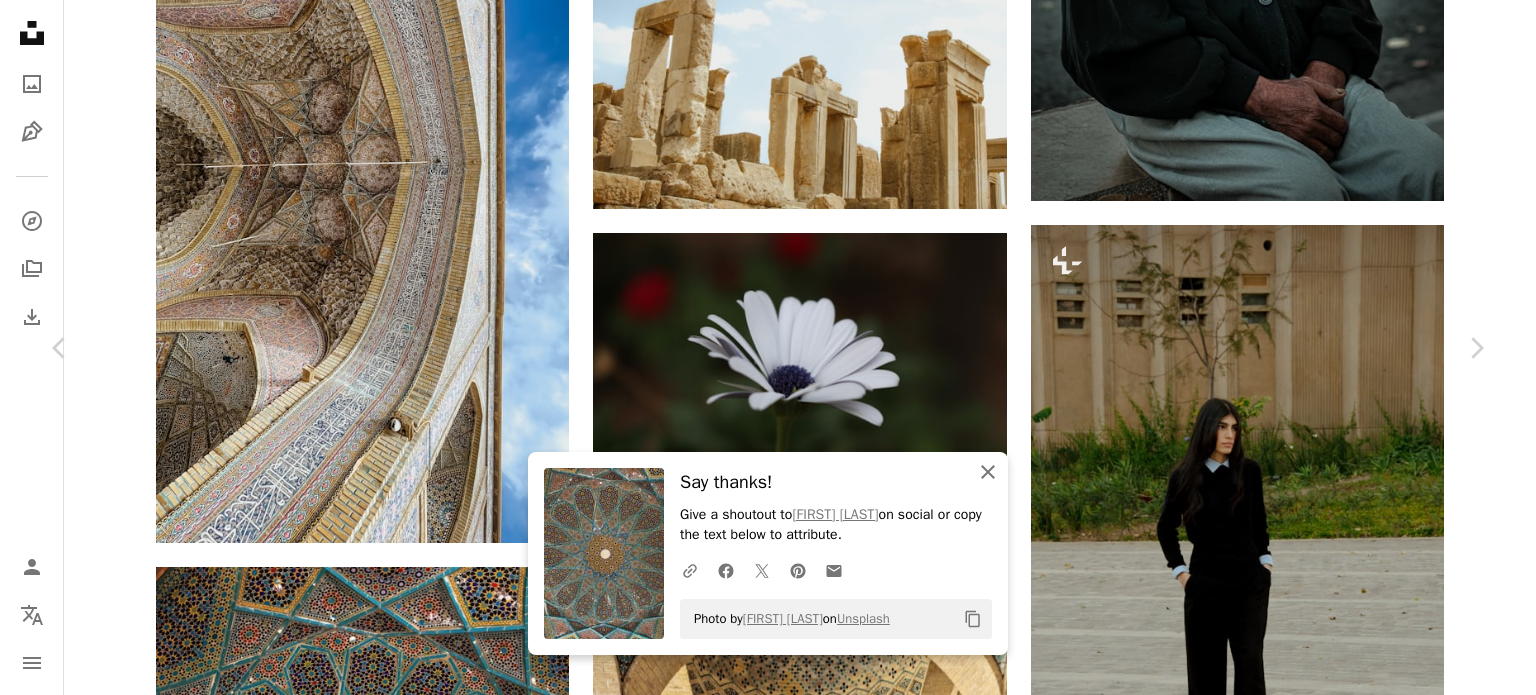 click on "An X shape" 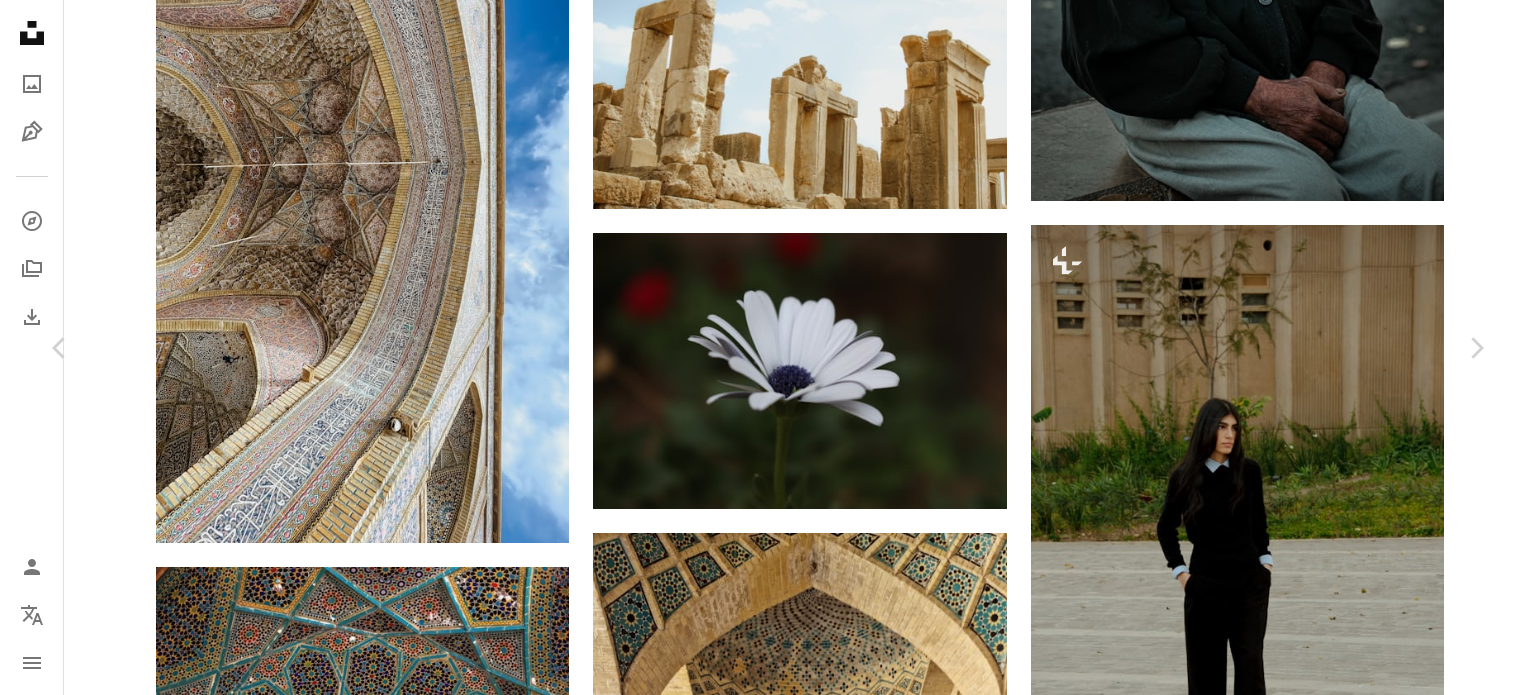 click on "An X shape Chevron left Chevron right [FIRST] [LAST] [USERNAME] A heart A plus sign Download free Chevron down Zoom in Views 5,246 Downloads 109 A forward-right arrow Share Info icon Info More Actions A map marker [LOCATION], [CITY], [COUNTRY] Calendar outlined Published on [DATE] Safety Free to use under the Unsplash License building art pattern grey [COUNTRY] tile mosaic [CITY] Public domain images Browse premium related images on iStock | Save 20% with code UNSPLASH20 View more on iStock ↗ Related images A heart A plus sign [FIRST] [LAST] Arrow pointing down A heart A plus sign [FIRST] [LAST] Available for hire A checkmark inside of a circle Arrow pointing down A heart A plus sign [FIRST] [LAST] Available for hire A checkmark inside of a circle Arrow pointing down A heart A plus sign [FIRST] [LAST] Available for hire A checkmark inside of a circle Arrow pointing down A heart A plus sign [FIRST] [LAST] Available for hire A checkmark inside of a circle Arrow pointing down Plus sign for Unsplash+ A heart" at bounding box center (768, 4641) 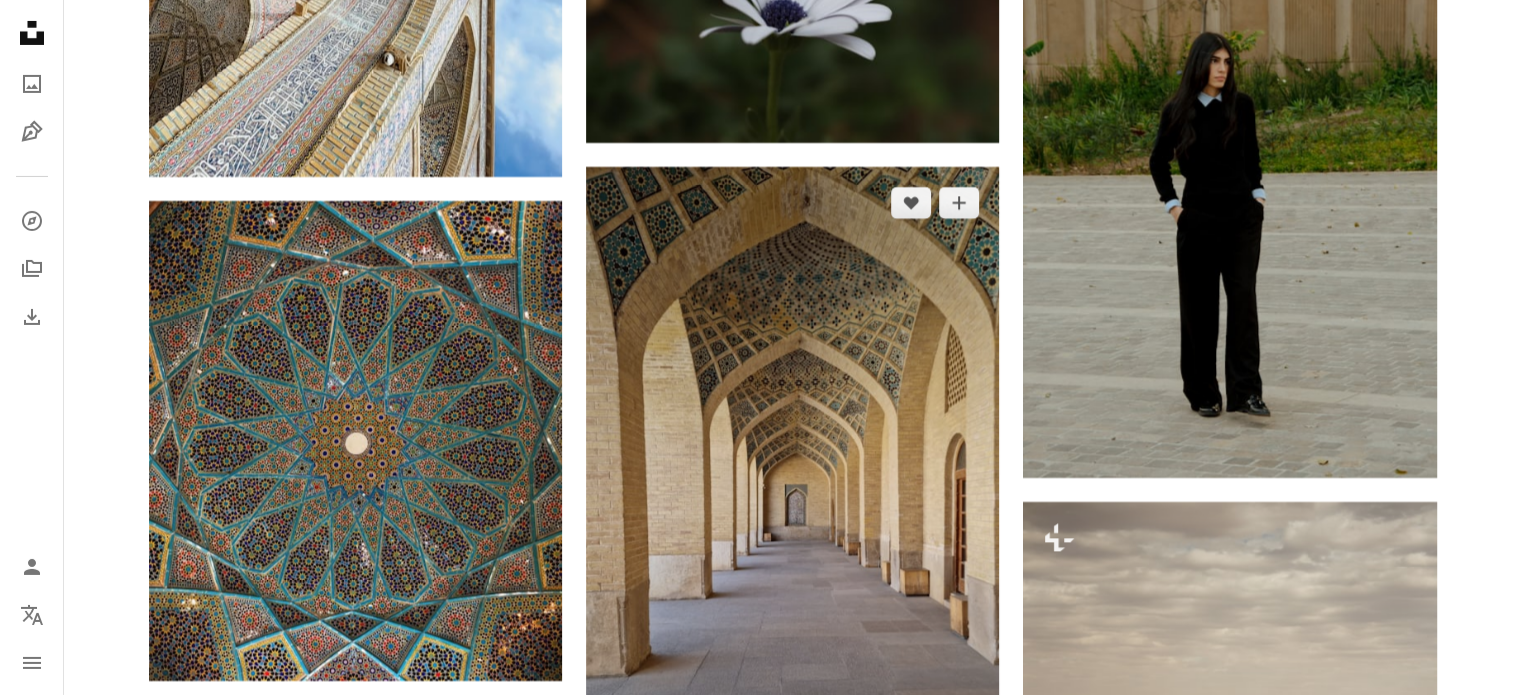 scroll, scrollTop: 37486, scrollLeft: 0, axis: vertical 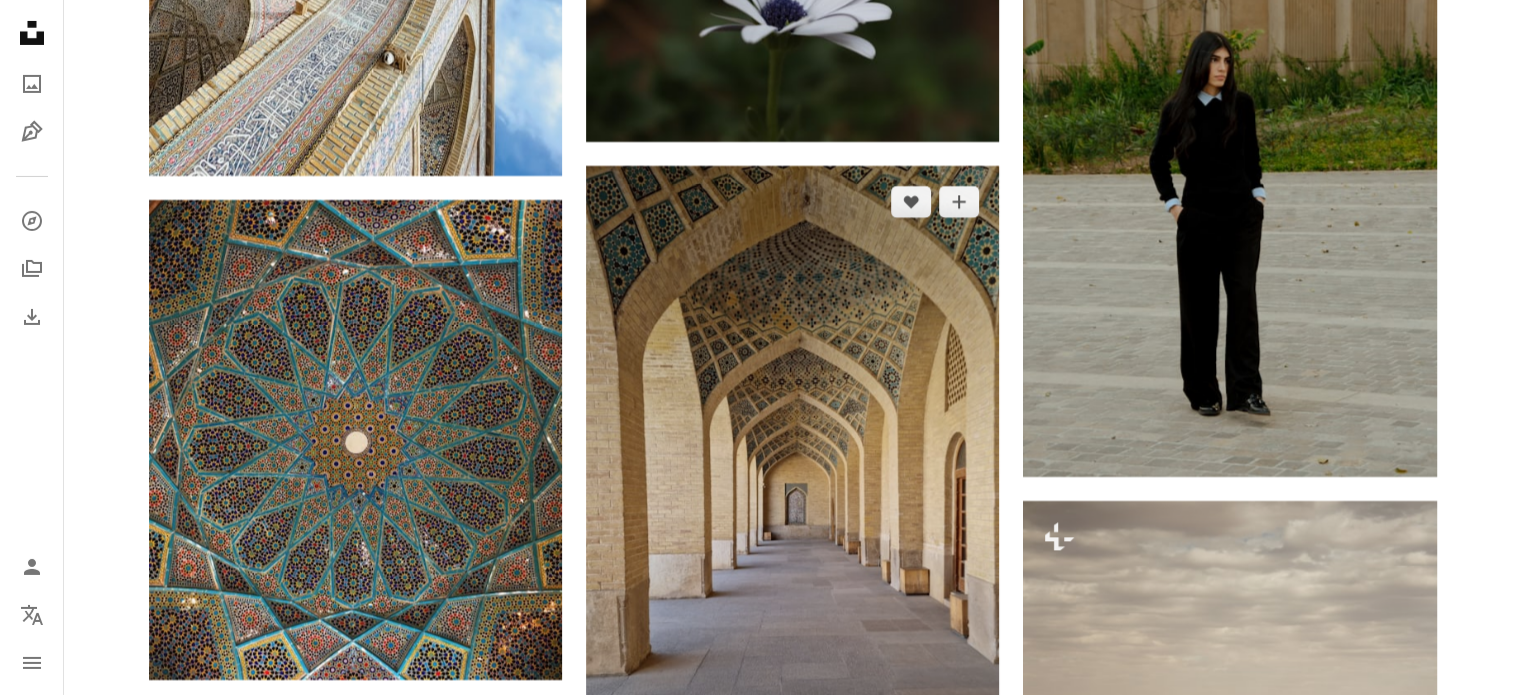 drag, startPoint x: 965, startPoint y: 658, endPoint x: 876, endPoint y: 384, distance: 288.092 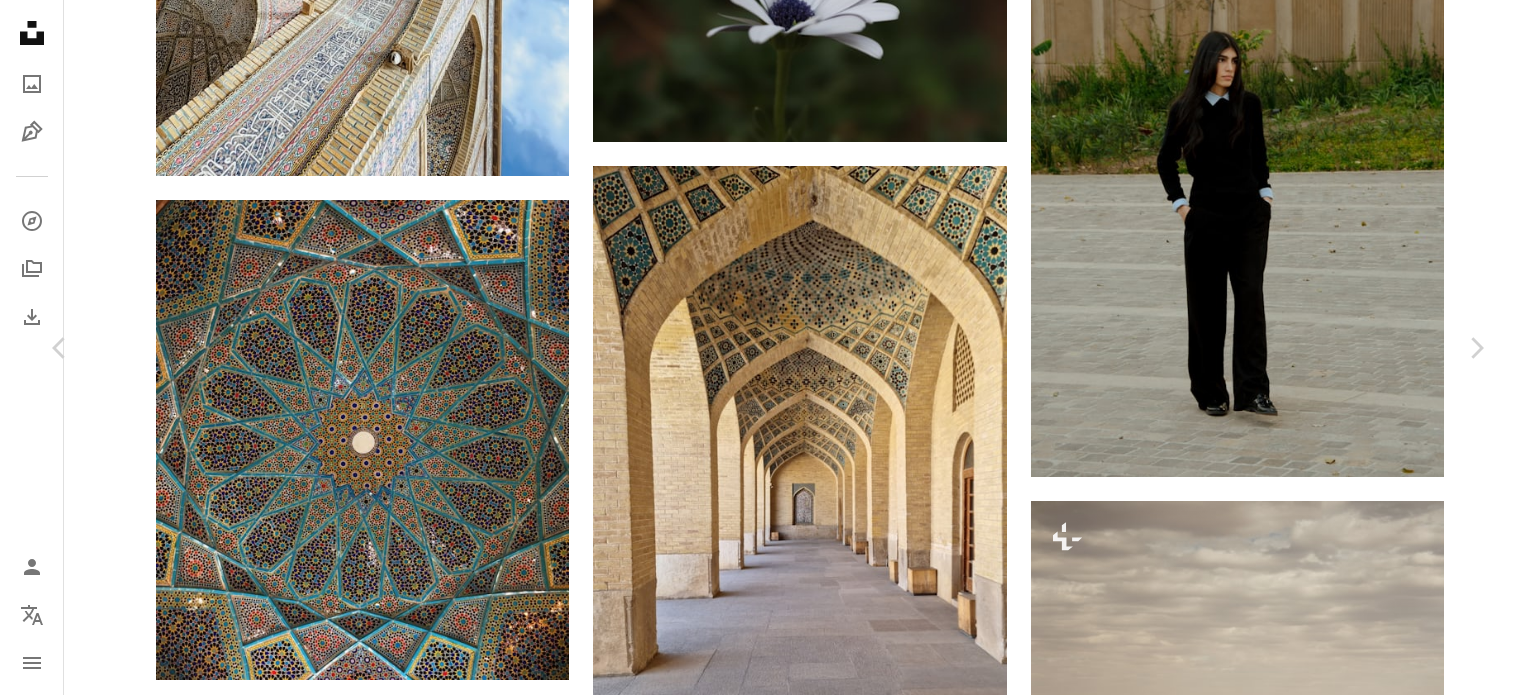 click on "Download free" at bounding box center (1287, 6561) 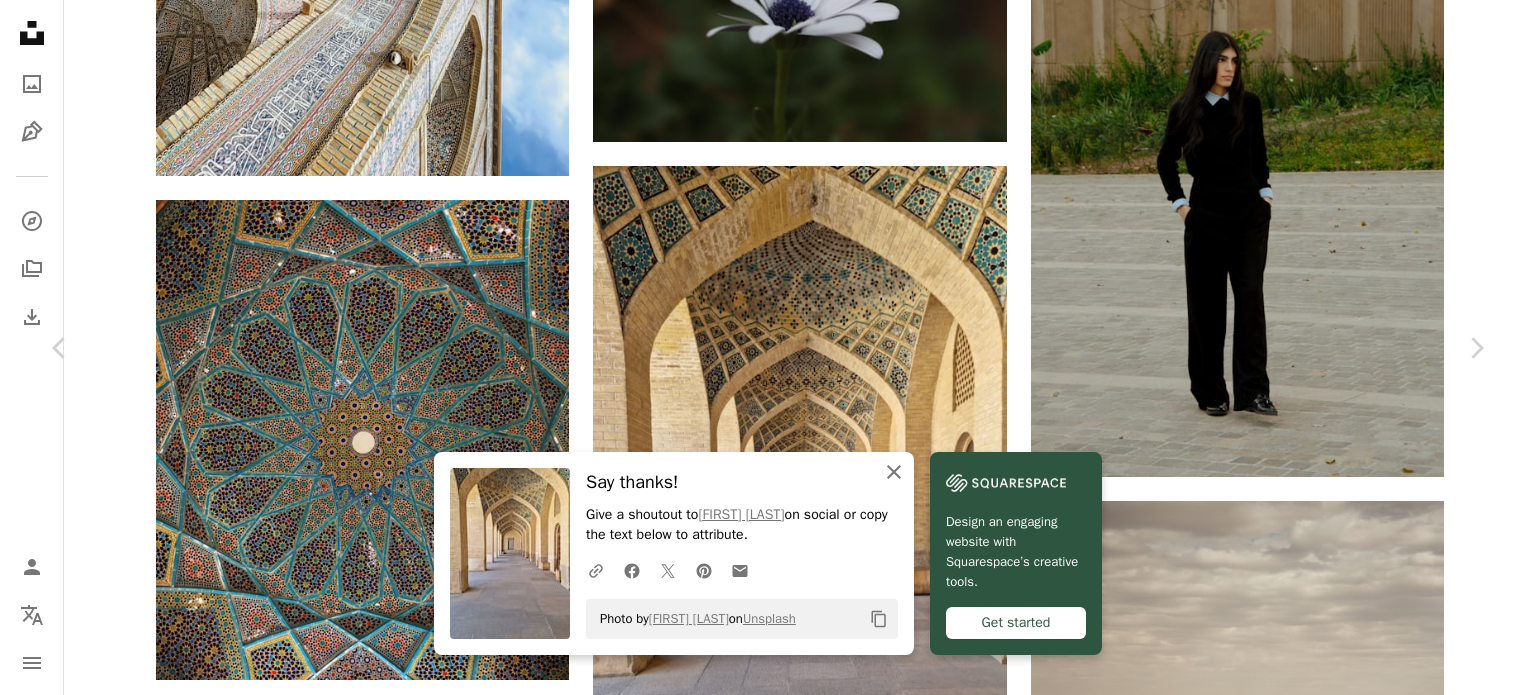 click on "An X shape" 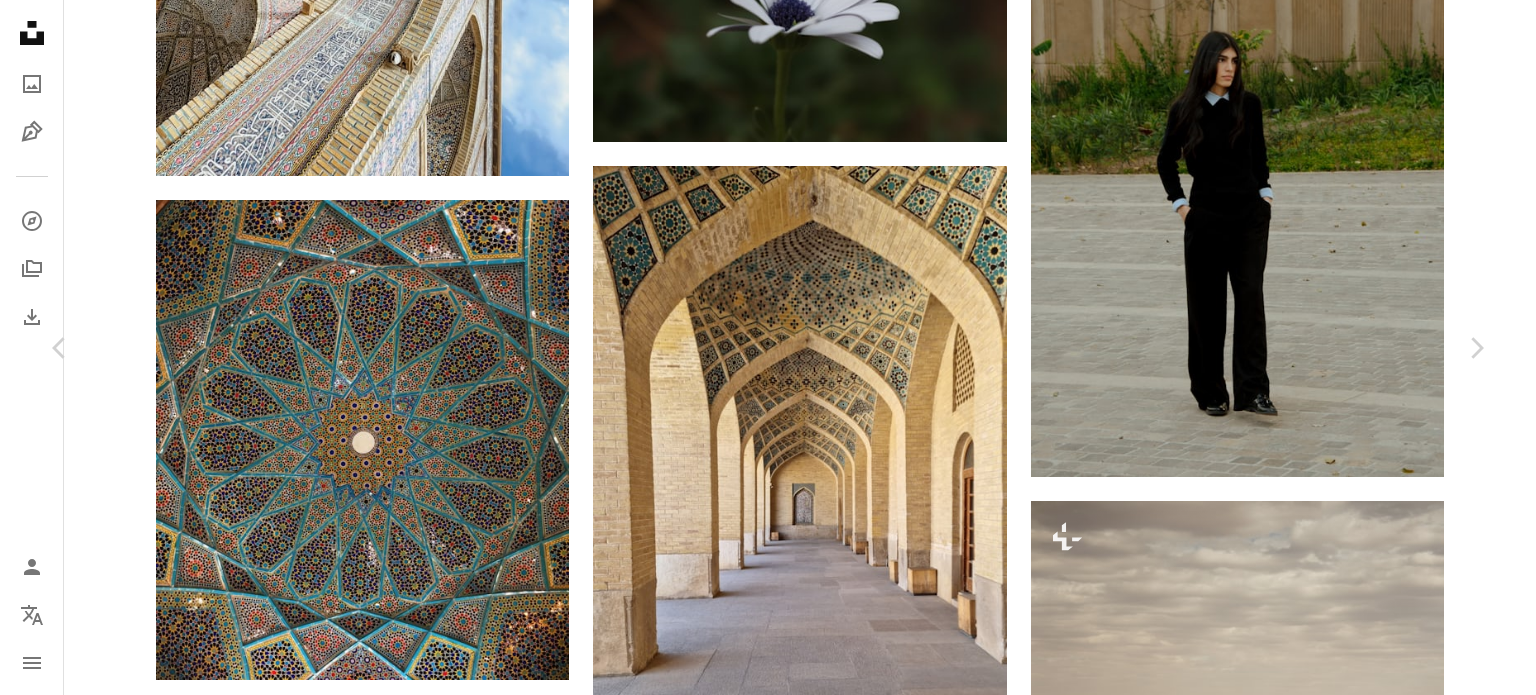click on "An X shape Chevron left Chevron right [FIRST] [LAST] [USERNAME] A heart A plus sign Download free Chevron down Zoom in Views 4,921 Downloads 102 A forward-right arrow Share Info icon Info More Actions A map marker [CITY], [STATE], [COUNTRY] Calendar outlined Published on [DATE] Safety Free to use under the Unsplash License building house [COUNTRY] brown path housing floor flooring indoors arch corridor [CITY] dome walkway gothic arch arched [STATE] portico HD Wallpapers Browse premium related images on iStock | Save 20% with code UNSPLASH20 View more on iStock ↗ Related images A heart A plus sign [FIRST] [LAST] Available for hire A checkmark inside of a circle Arrow pointing down A heart A plus sign [FIRST] [LAST] Arrow pointing down Plus sign for Unsplash+ A heart A plus sign [FIRST] [LAST] Available for hire A checkmark inside of a circle Arrow pointing down A heart A plus sign [FIRST] Arrow pointing down A heart" at bounding box center [768, 6861] 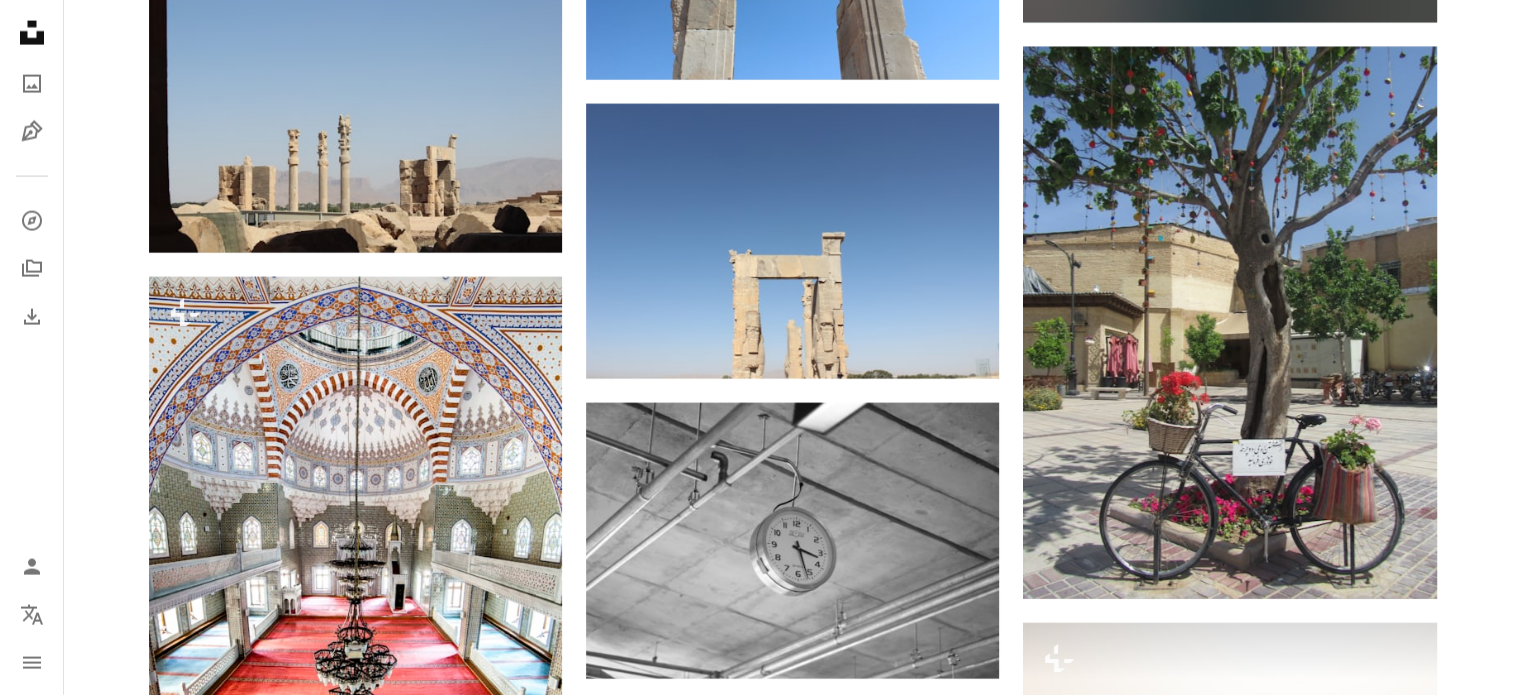 scroll, scrollTop: 50186, scrollLeft: 0, axis: vertical 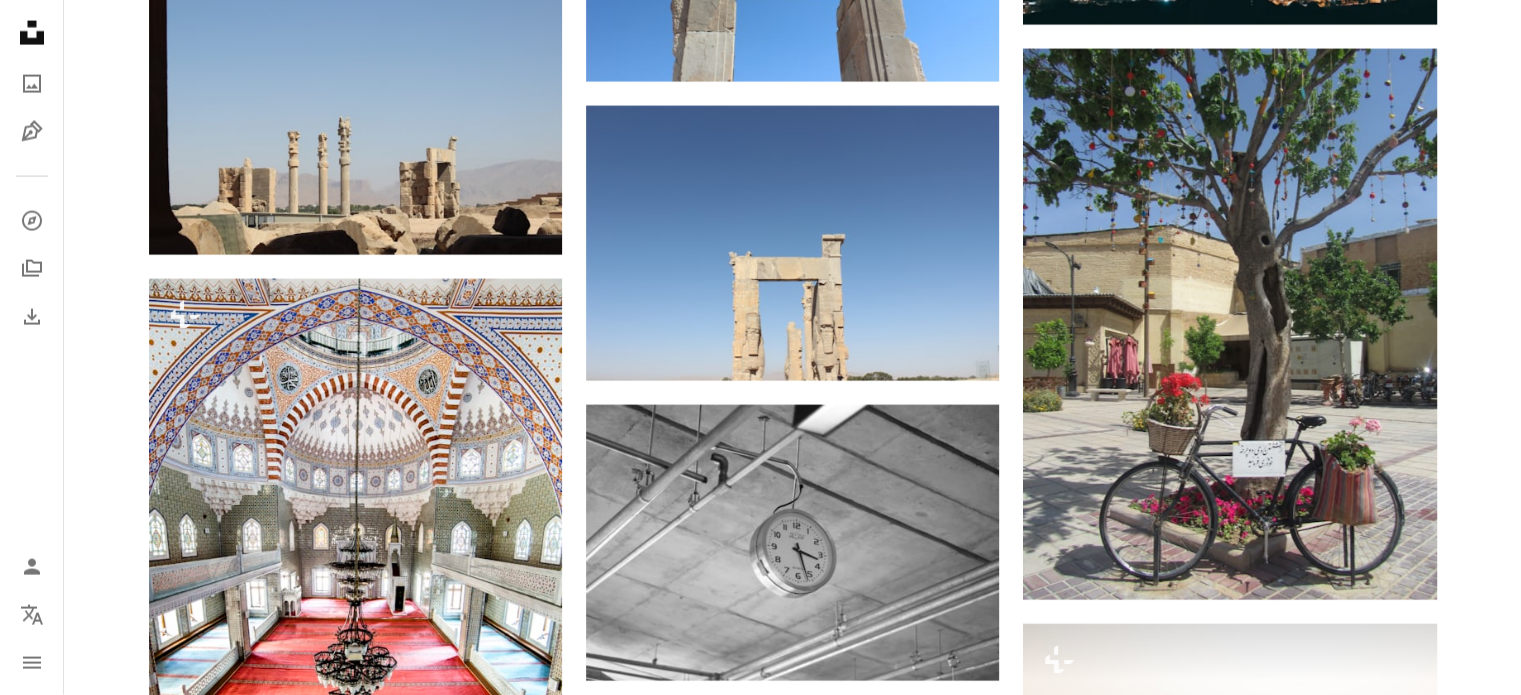 click at bounding box center [1229, 1684] 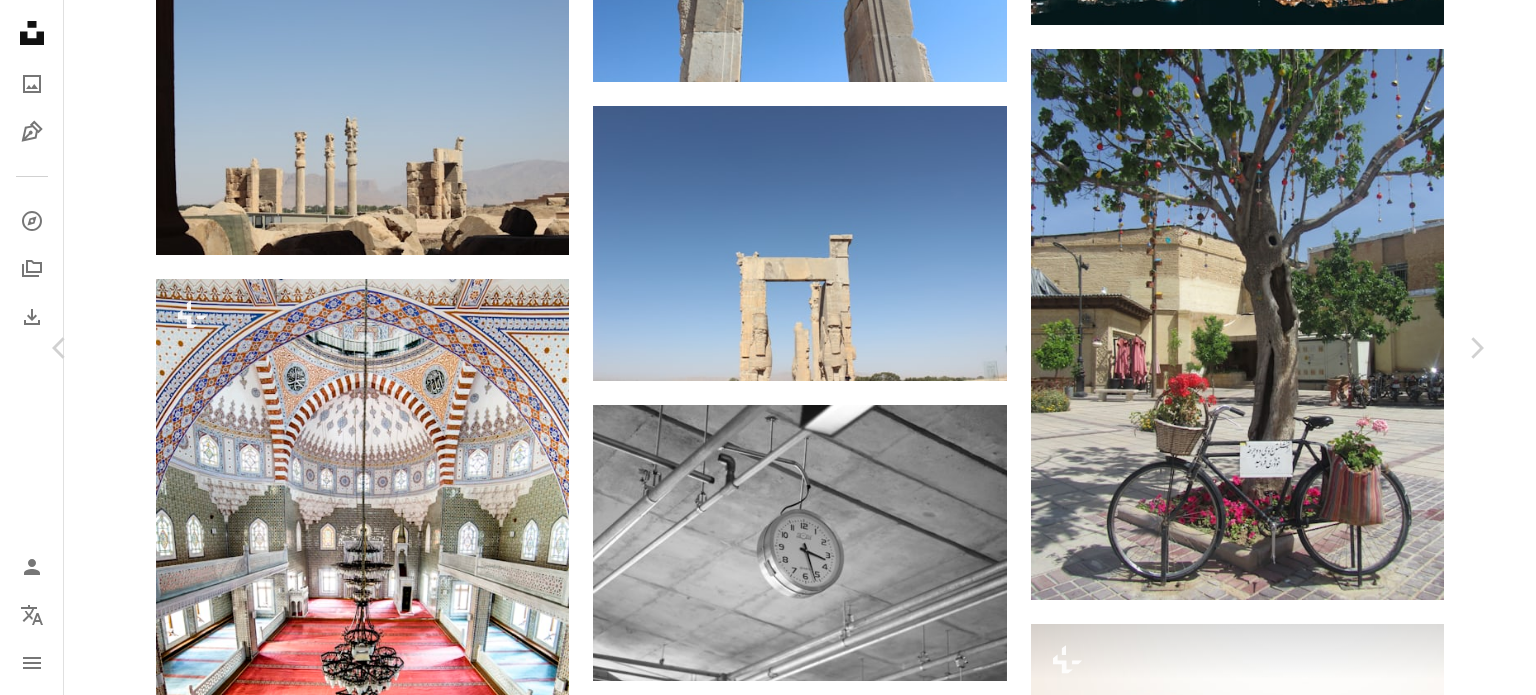click on "An X shape Chevron left Chevron right [FIRST] [LAST] [USERNAME] A heart A plus sign Download free Chevron down Zoom in Views 5,453 Downloads 87 A forward-right arrow Share Info icon Info More Actions A map marker [CITY], [STATE], [COUNTRY] Calendar outlined Published on [DATE] Camera -- Safety Free to use under the Unsplash License [CITY] [CITY] [COUNTRY] art furniture urban chair market shop [COUNTRY] bag handbag accessories handicraft bazaar [STATE] HD Wallpapers Browse premium related images on iStock | Save 20% with code UNSPLASH20 View more on iStock ↗ Related images A heart A plus sign [FIRST] [LAST] Available for hire A checkmark inside of a circle Arrow pointing down A heart A plus sign [FIRST] [LAST] Arrow pointing down A heart A plus sign [FIRST] [LAST] Available for hire A checkmark inside of a circle Arrow pointing down Plus sign for Unsplash+ A heart A plus sign [FIRST] [LAST] For Unsplash+ A lock Download A heart A plus sign [FIRST] [LAST] Arrow pointing down A heart" at bounding box center [768, 6145] 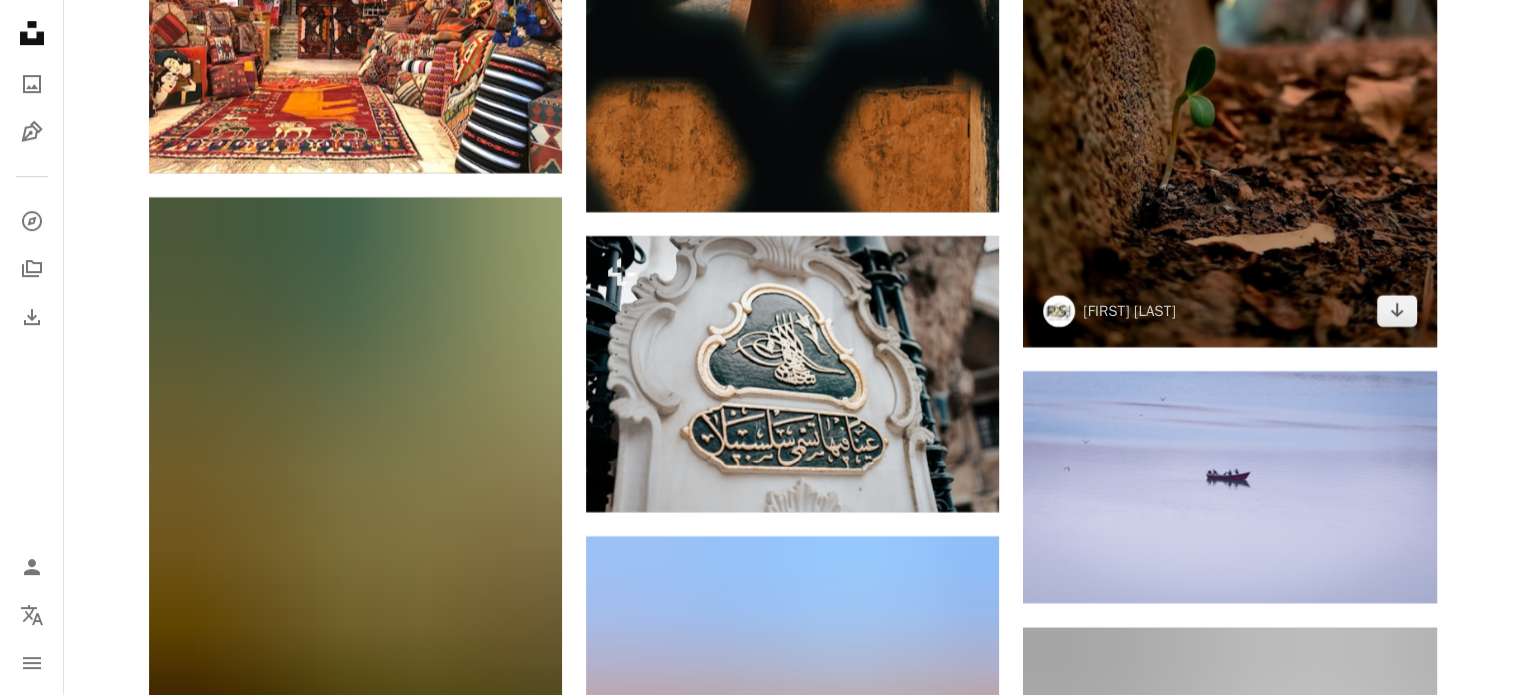 scroll, scrollTop: 77201, scrollLeft: 0, axis: vertical 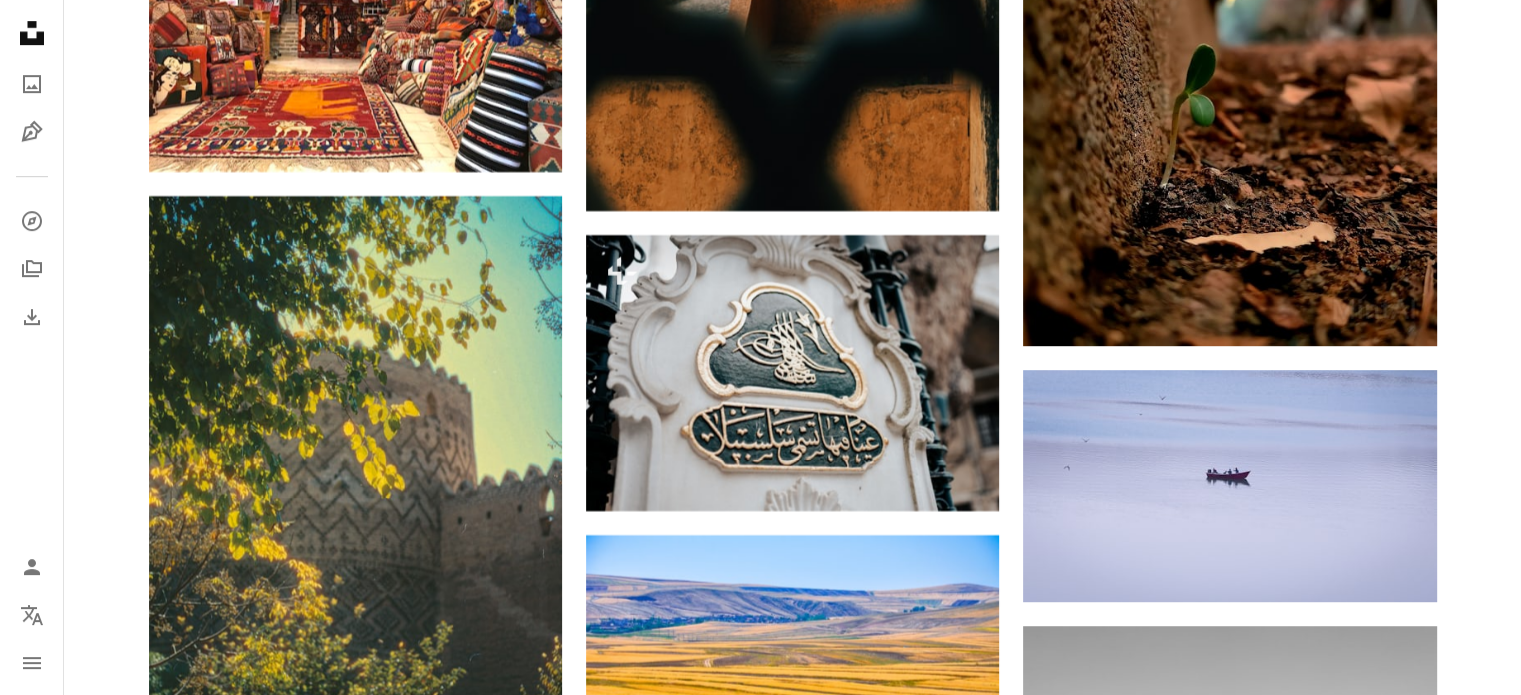 click on "Arrow pointing down" 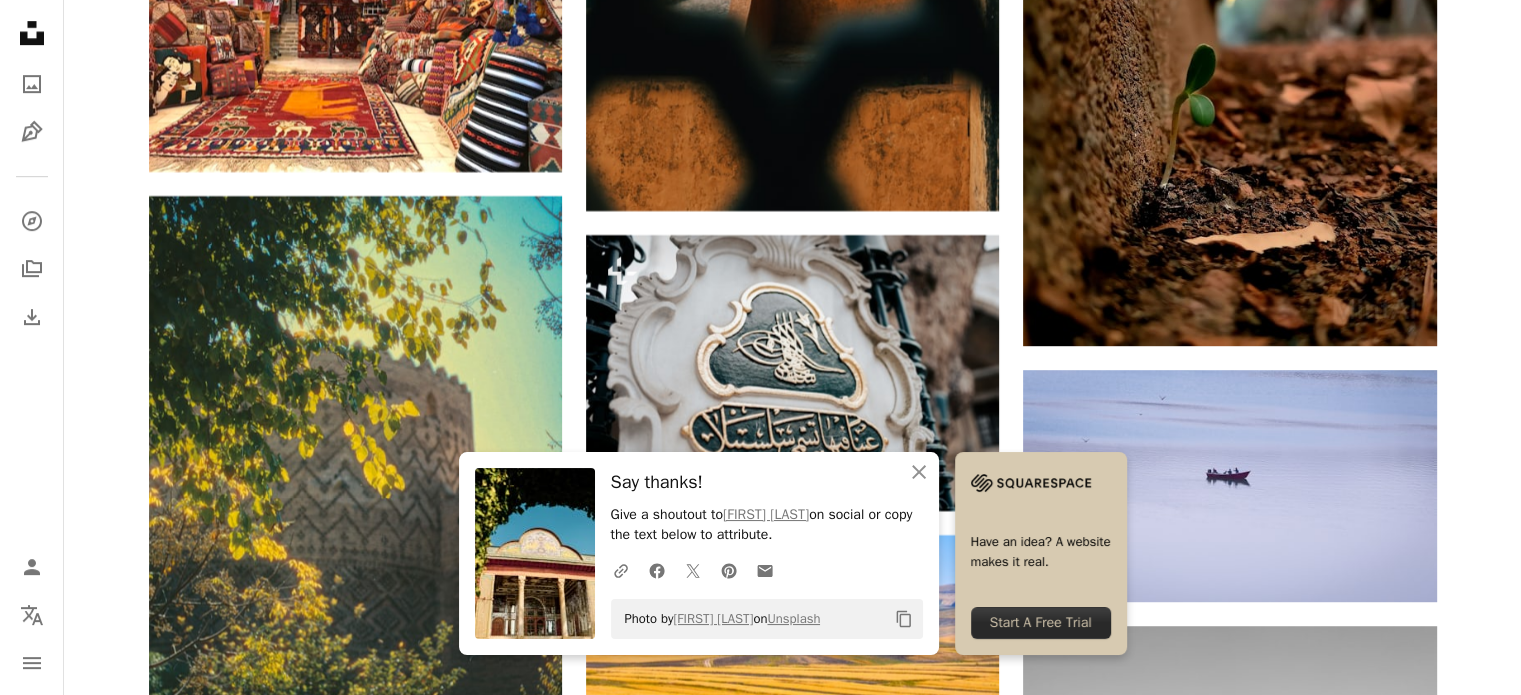 click on "Arrow pointing down" 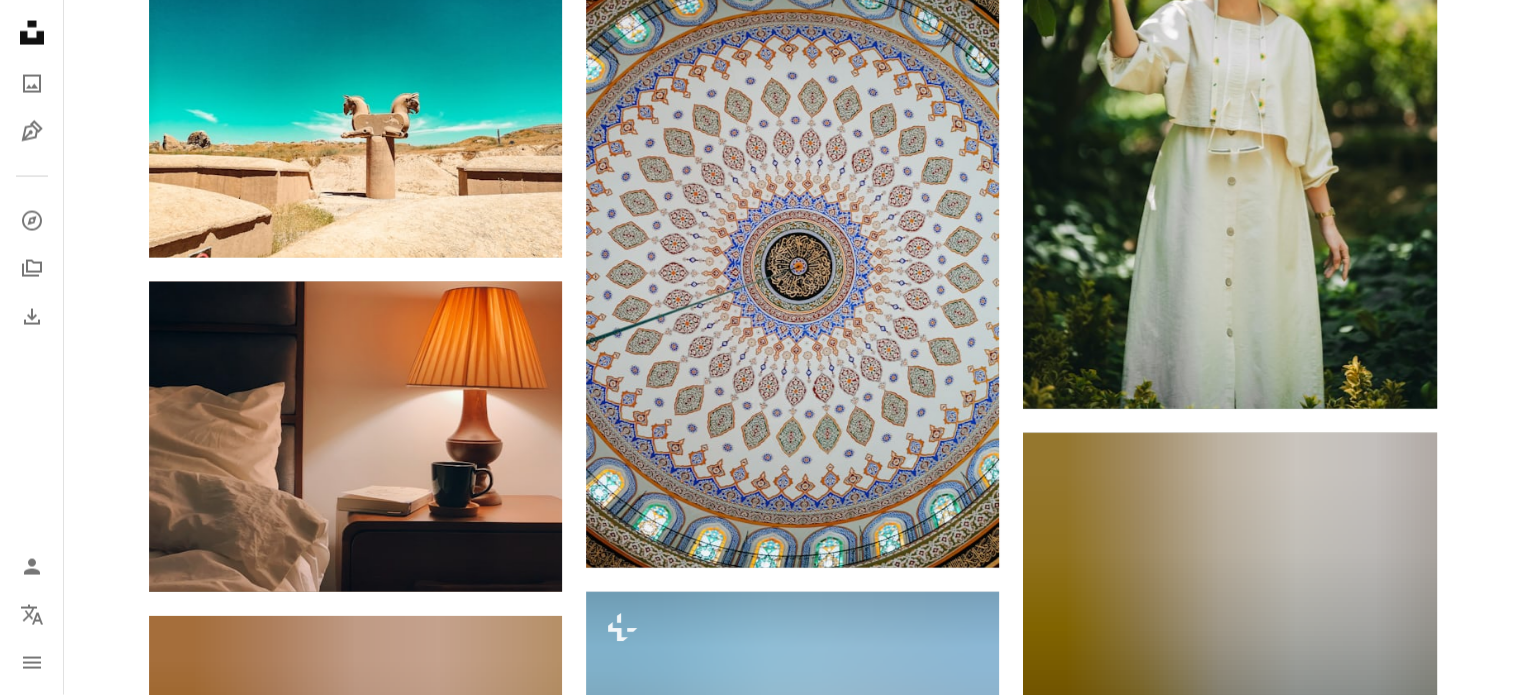 scroll, scrollTop: 95542, scrollLeft: 0, axis: vertical 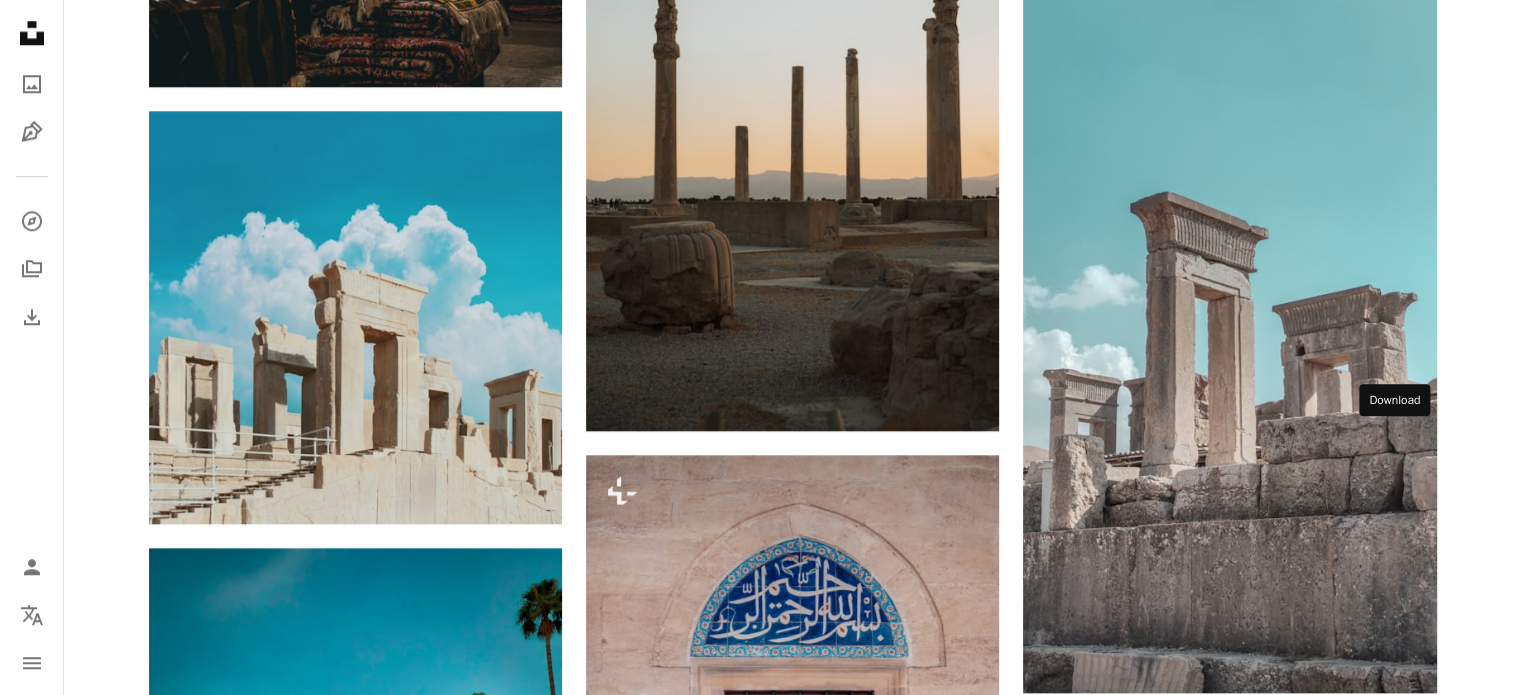 click 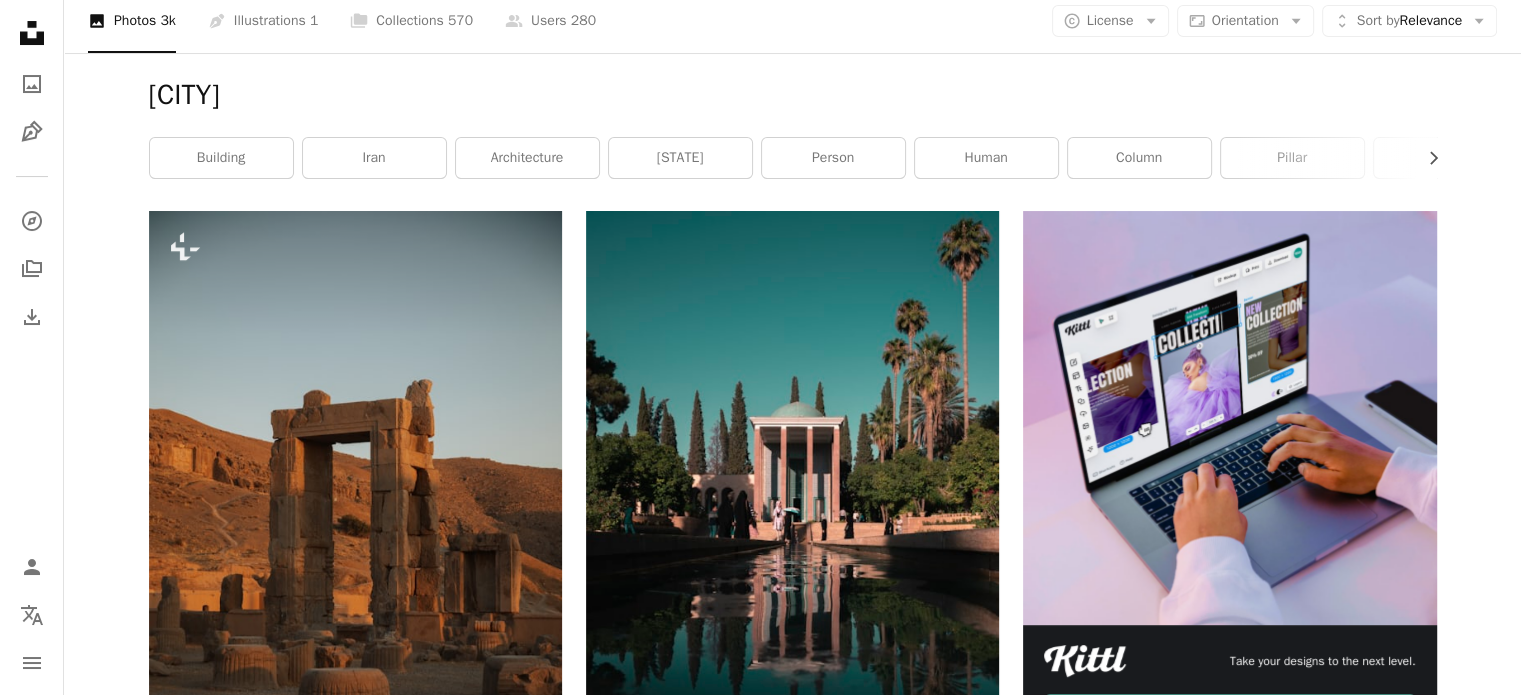 scroll, scrollTop: 0, scrollLeft: 0, axis: both 